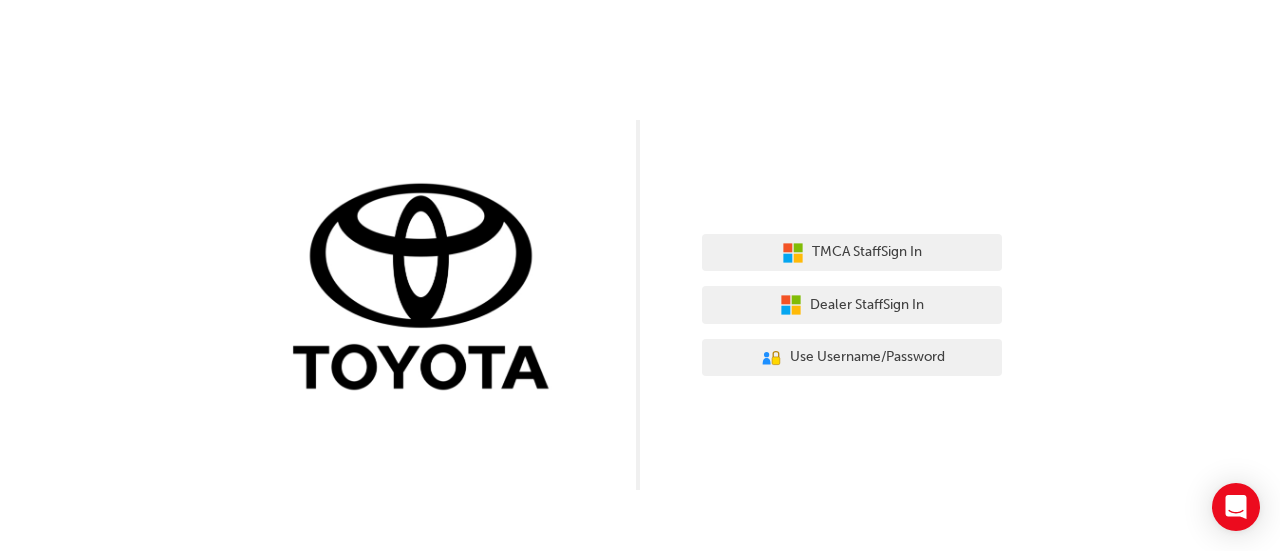 scroll, scrollTop: 0, scrollLeft: 0, axis: both 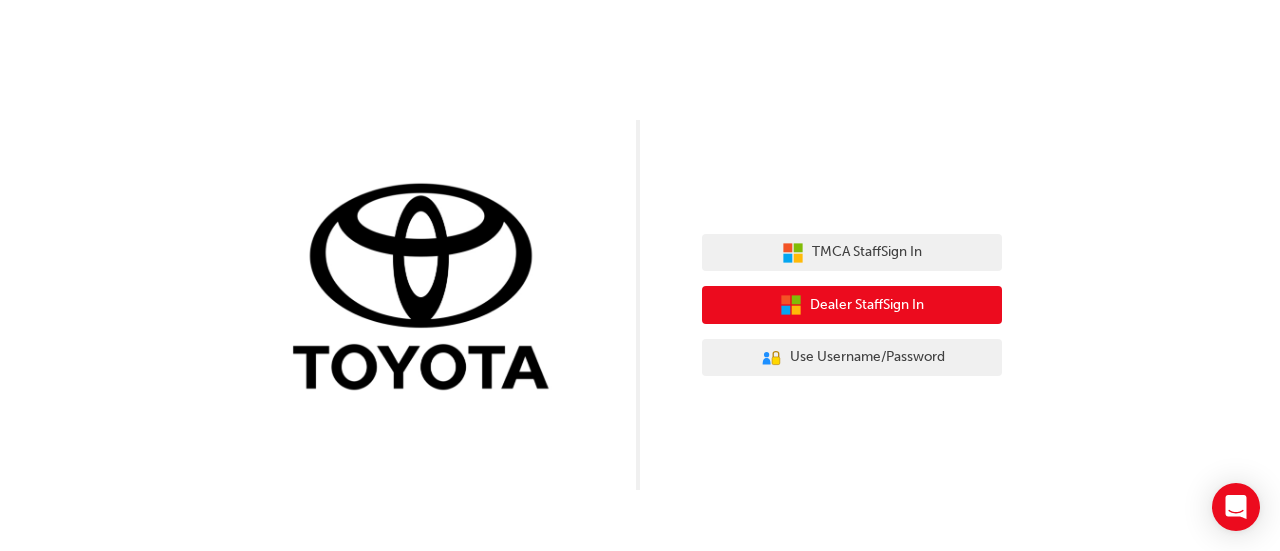 click on "Dealer Staff  Sign In" at bounding box center (867, 305) 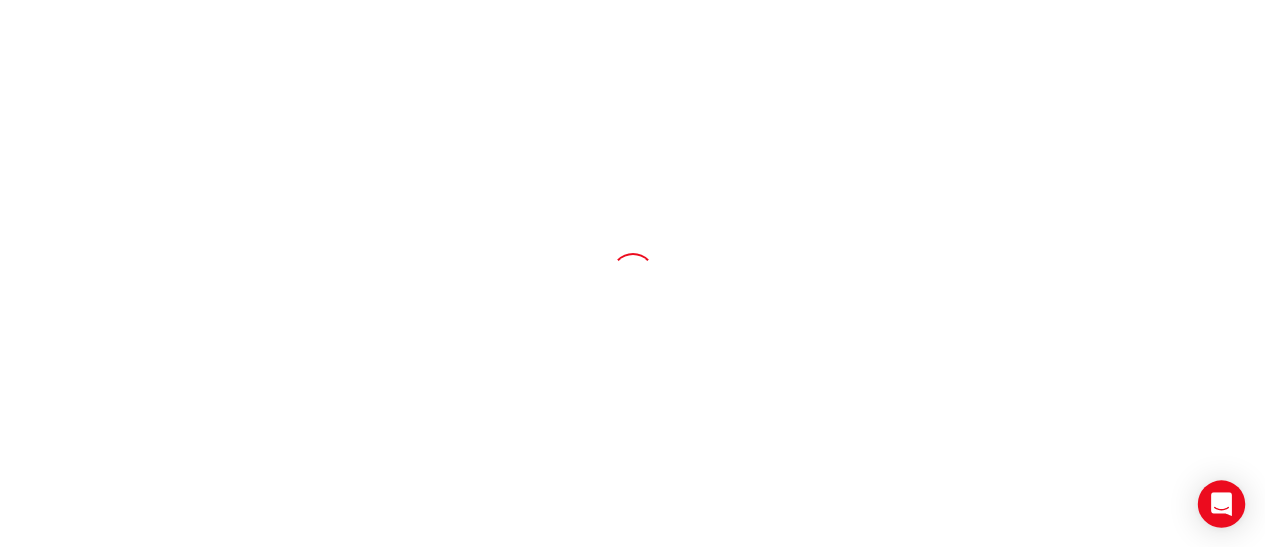scroll, scrollTop: 0, scrollLeft: 0, axis: both 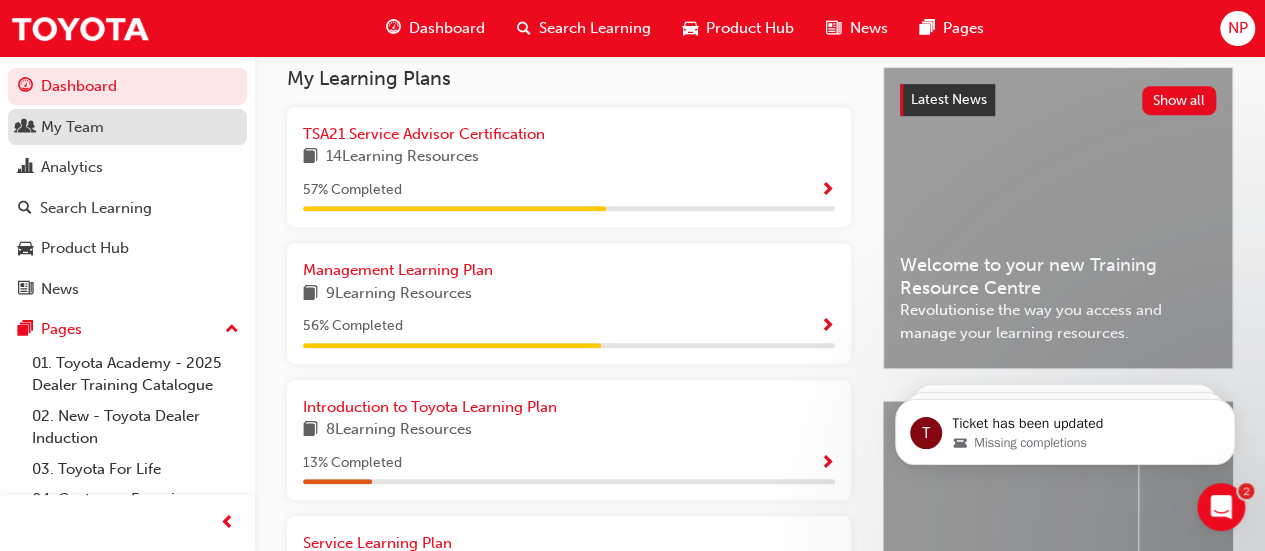 click on "My Team" at bounding box center [127, 127] 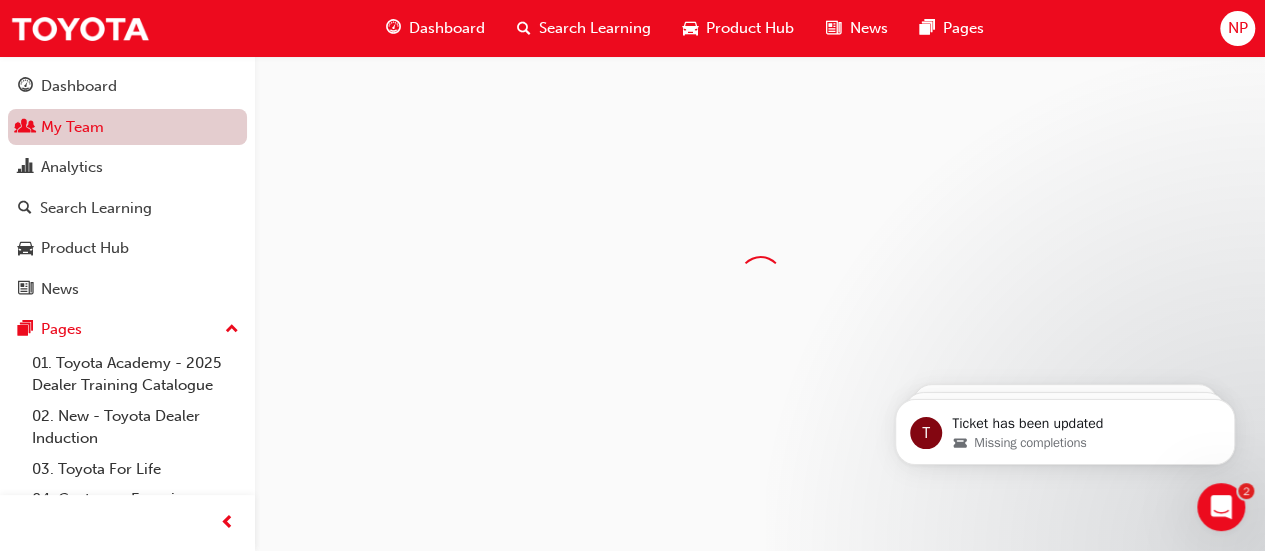 scroll, scrollTop: 0, scrollLeft: 0, axis: both 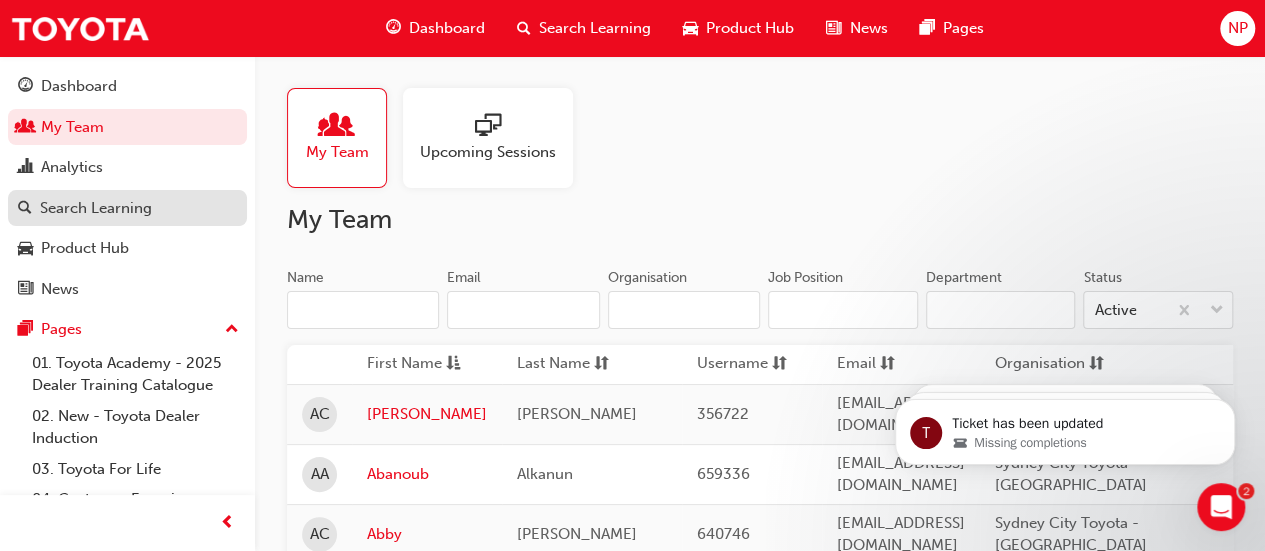 click on "Search Learning" at bounding box center [96, 208] 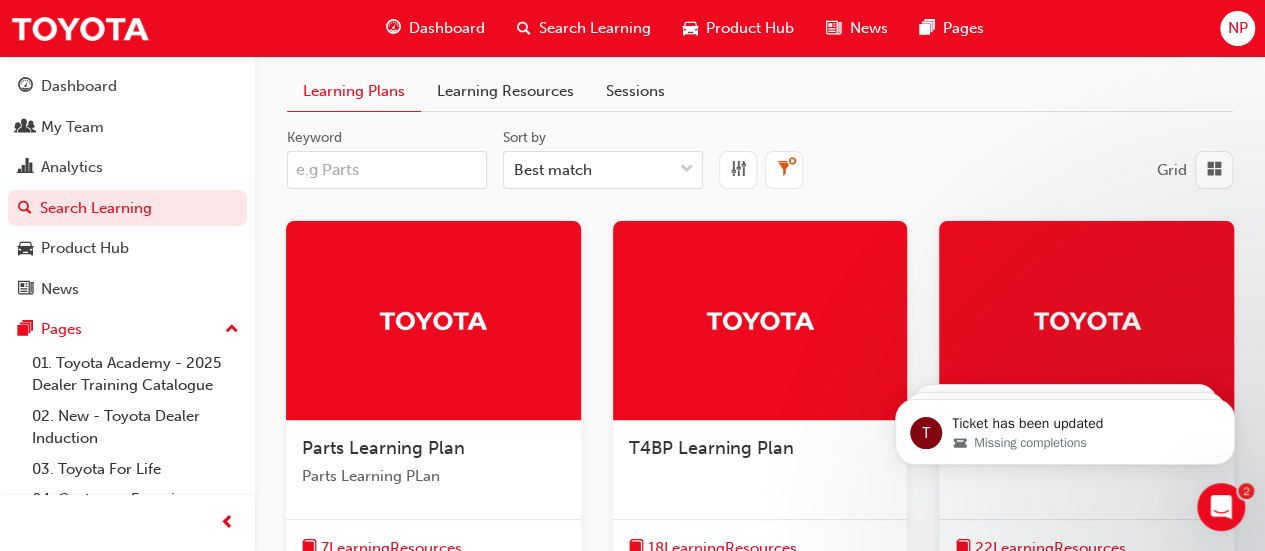click on "Keyword" at bounding box center (387, 170) 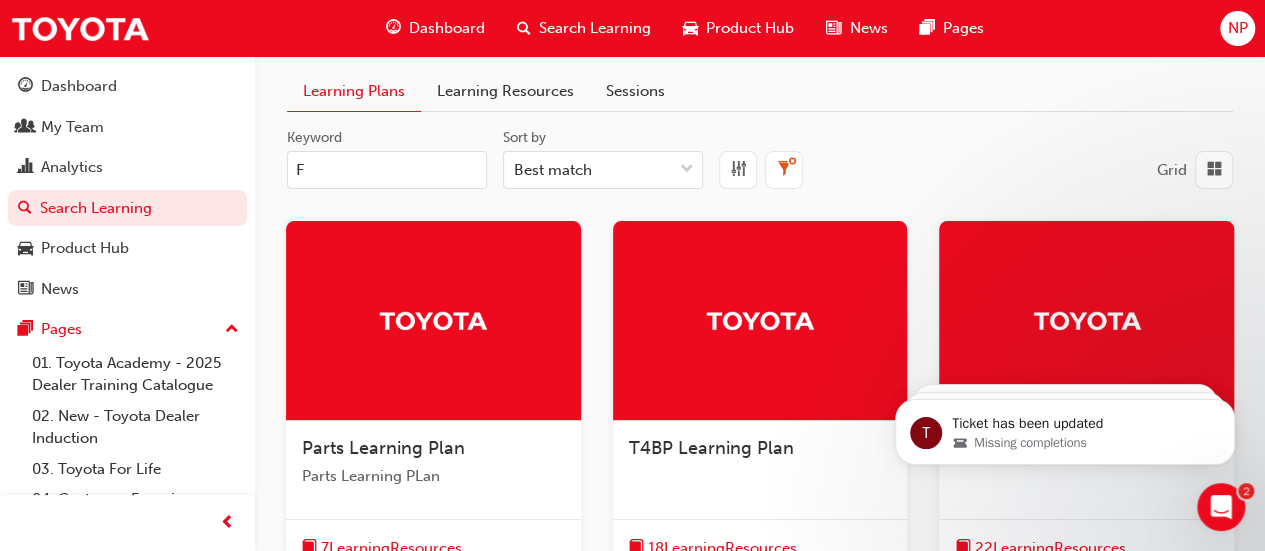 type on "F" 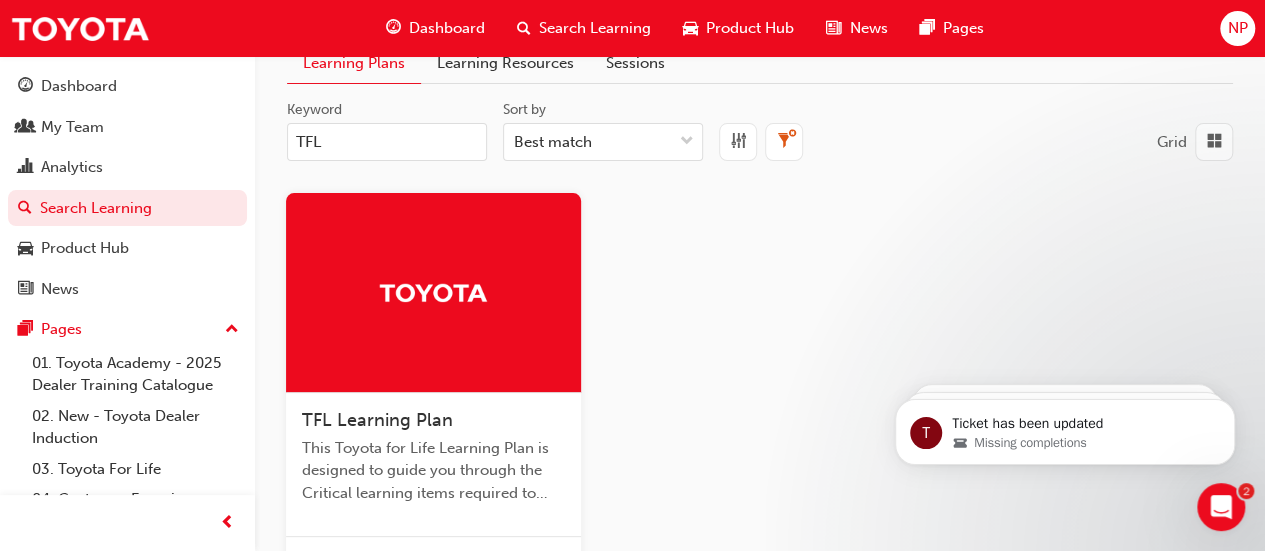 scroll, scrollTop: 100, scrollLeft: 0, axis: vertical 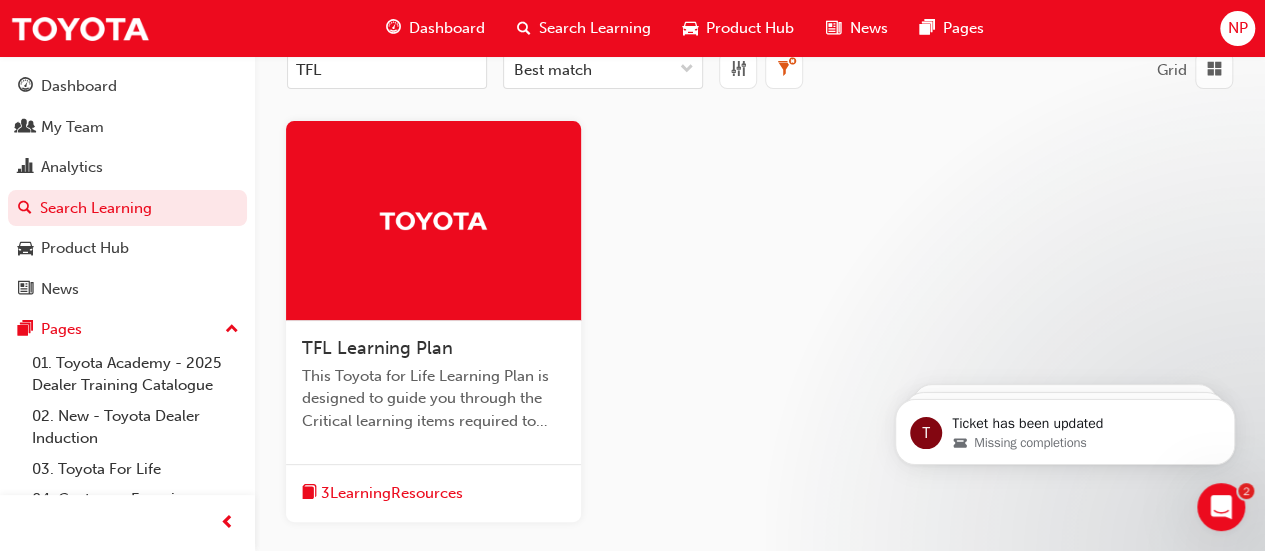 type on "TFL" 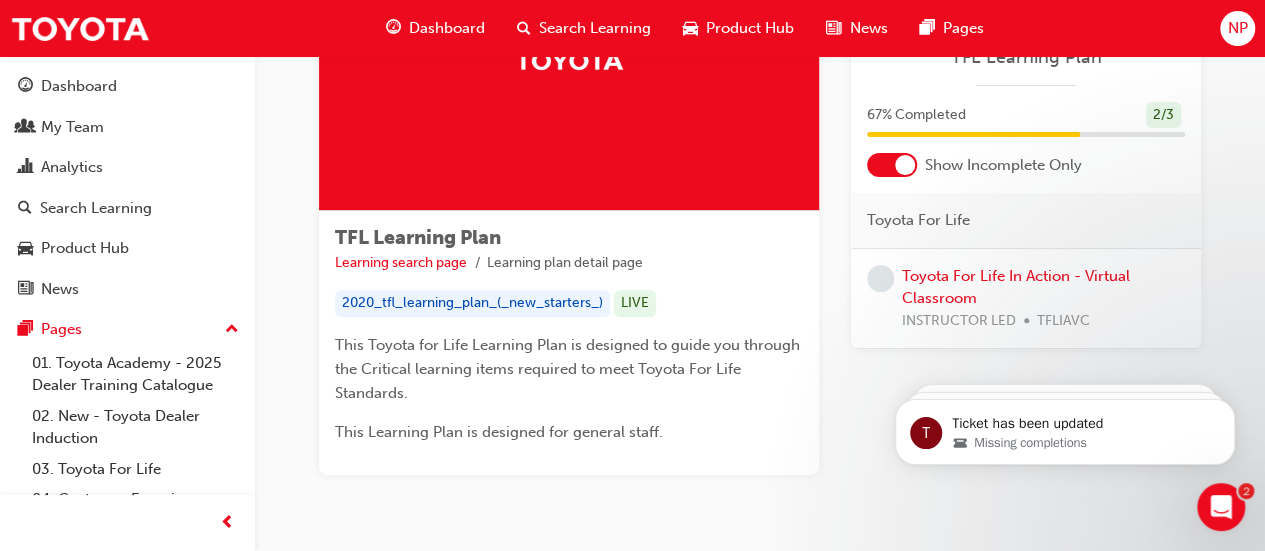 scroll, scrollTop: 162, scrollLeft: 0, axis: vertical 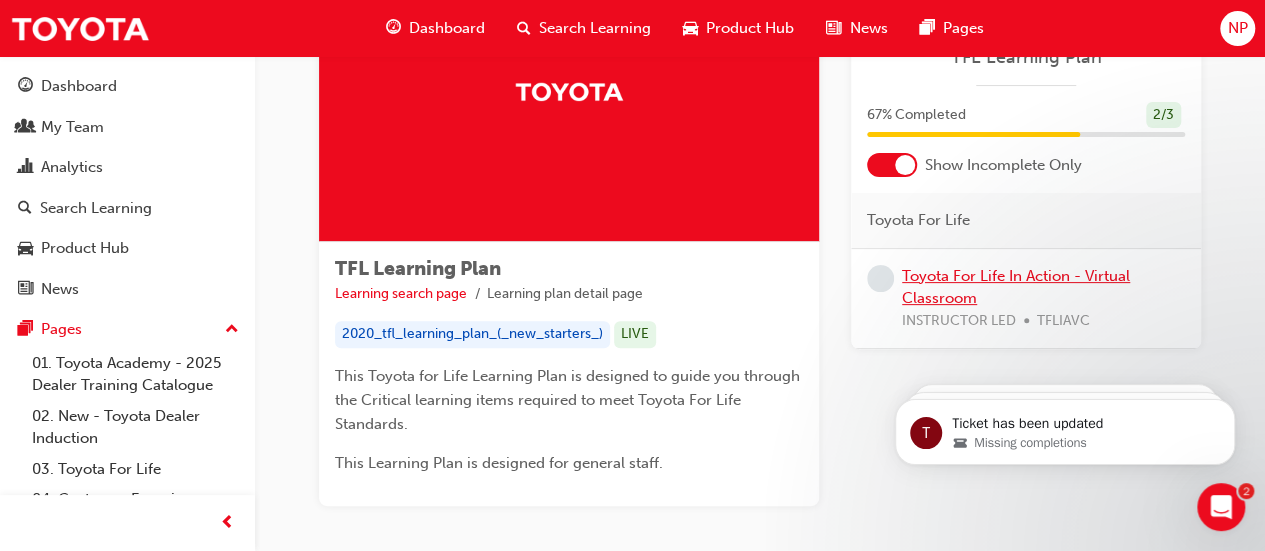 click on "Toyota For Life In Action - Virtual Classroom" at bounding box center [1016, 287] 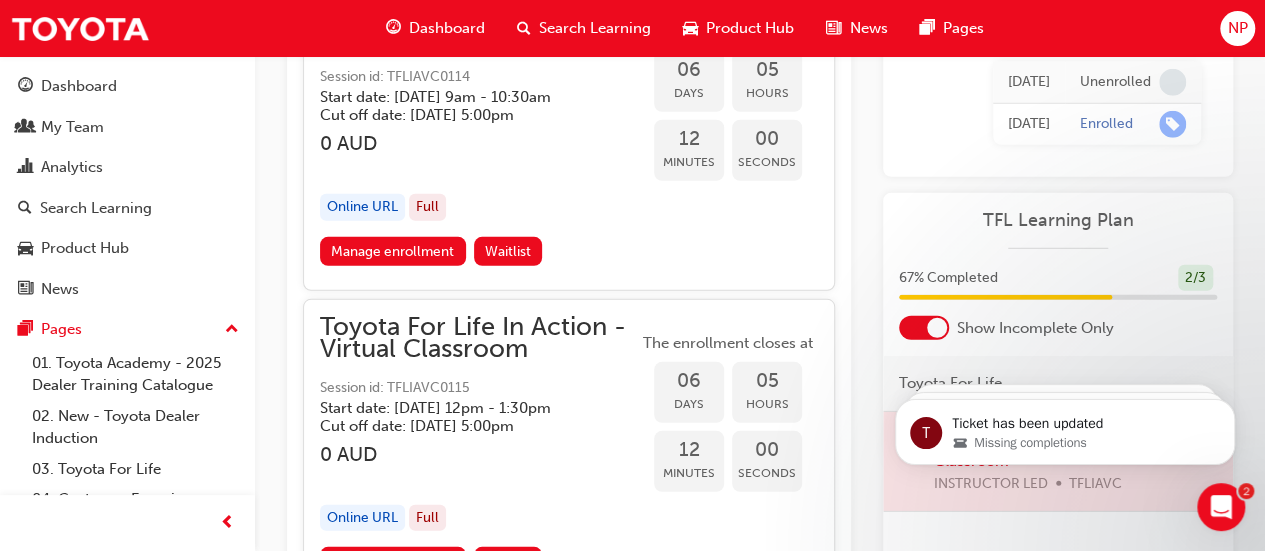 scroll, scrollTop: 2989, scrollLeft: 0, axis: vertical 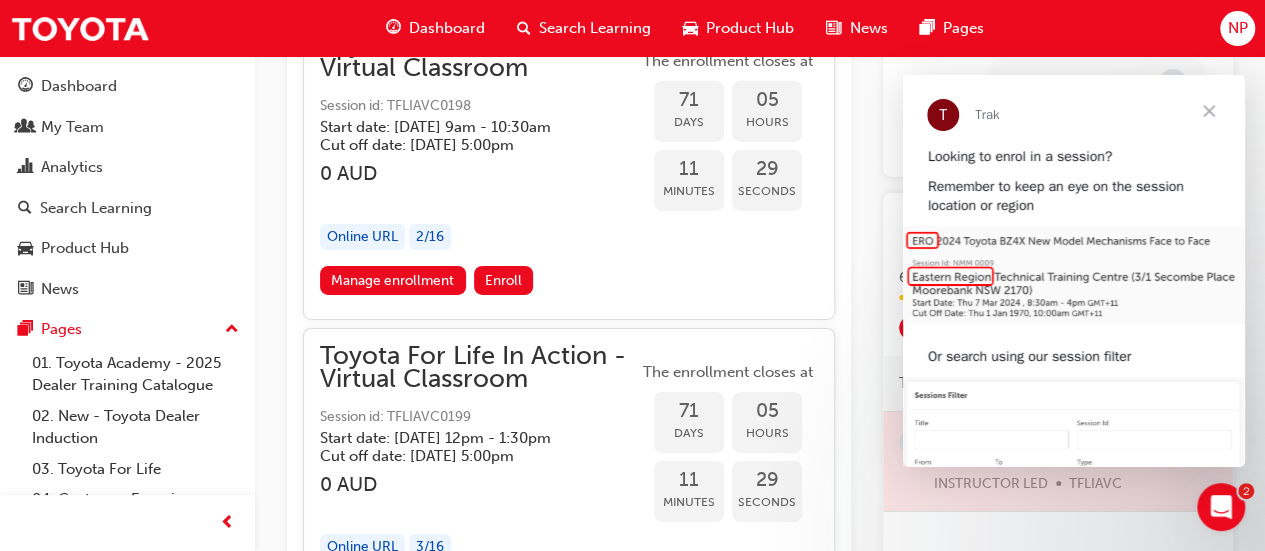 drag, startPoint x: 1272, startPoint y: 357, endPoint x: 297, endPoint y: 308, distance: 976.2305 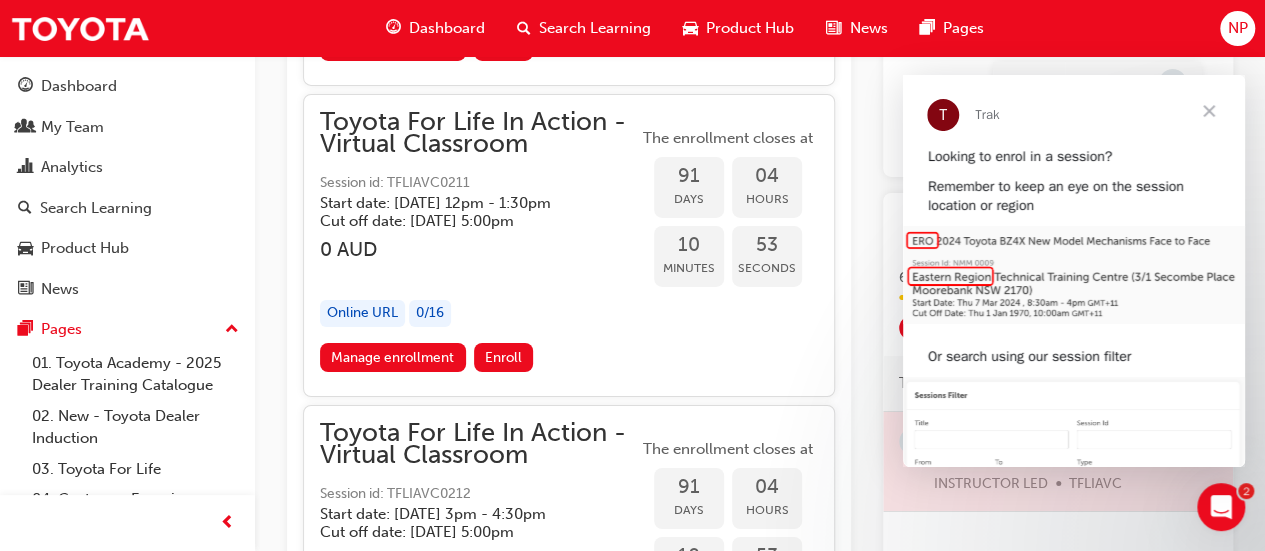 scroll, scrollTop: 33902, scrollLeft: 0, axis: vertical 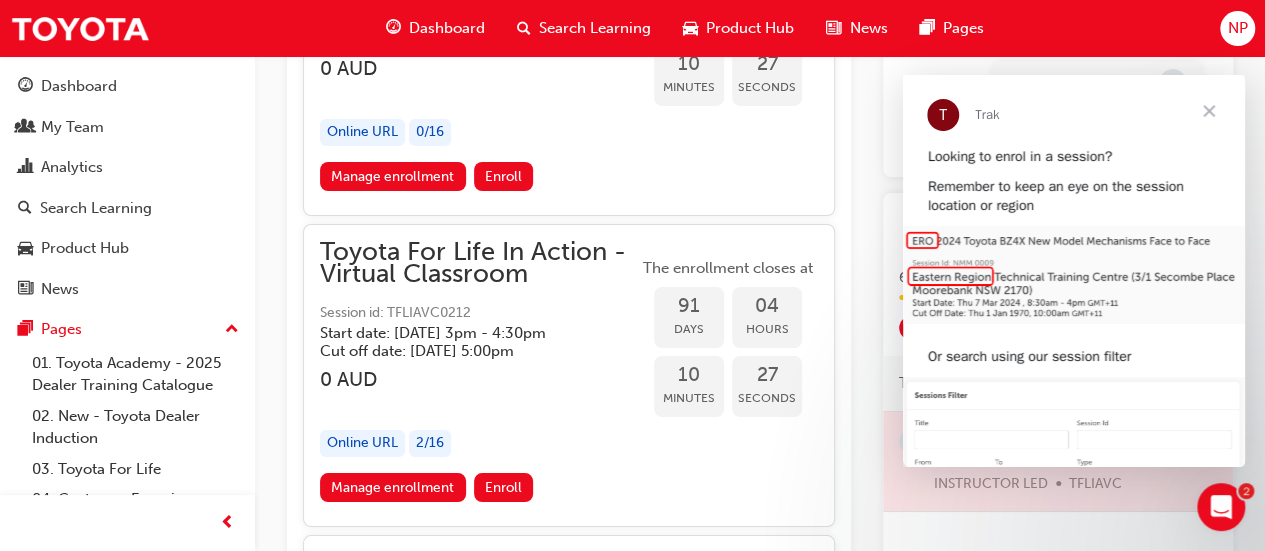 click at bounding box center [1209, 111] 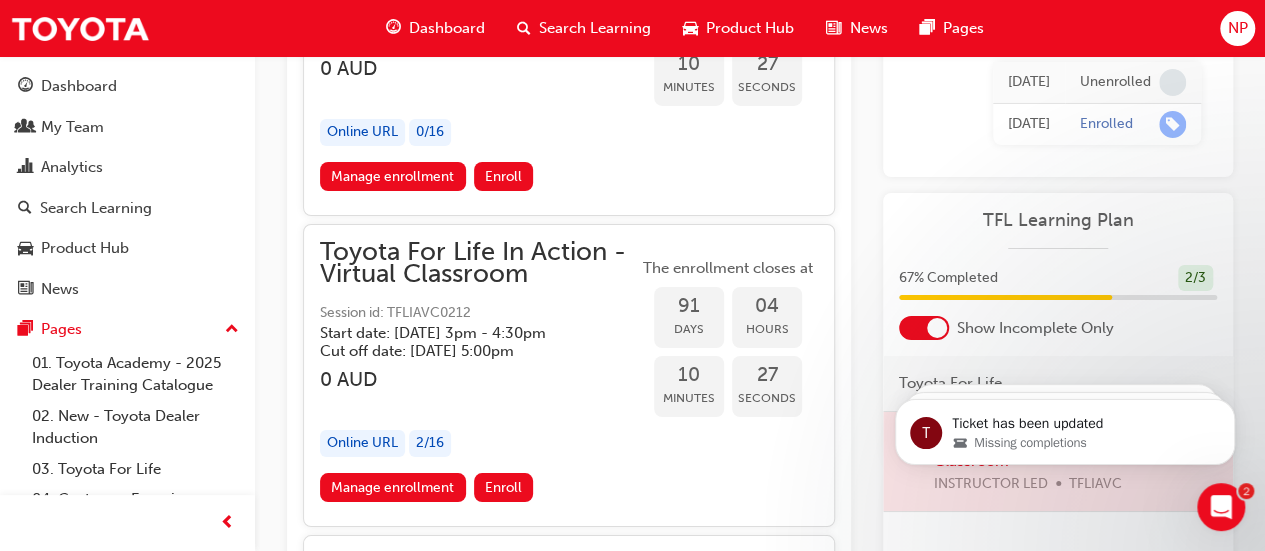 scroll, scrollTop: 0, scrollLeft: 0, axis: both 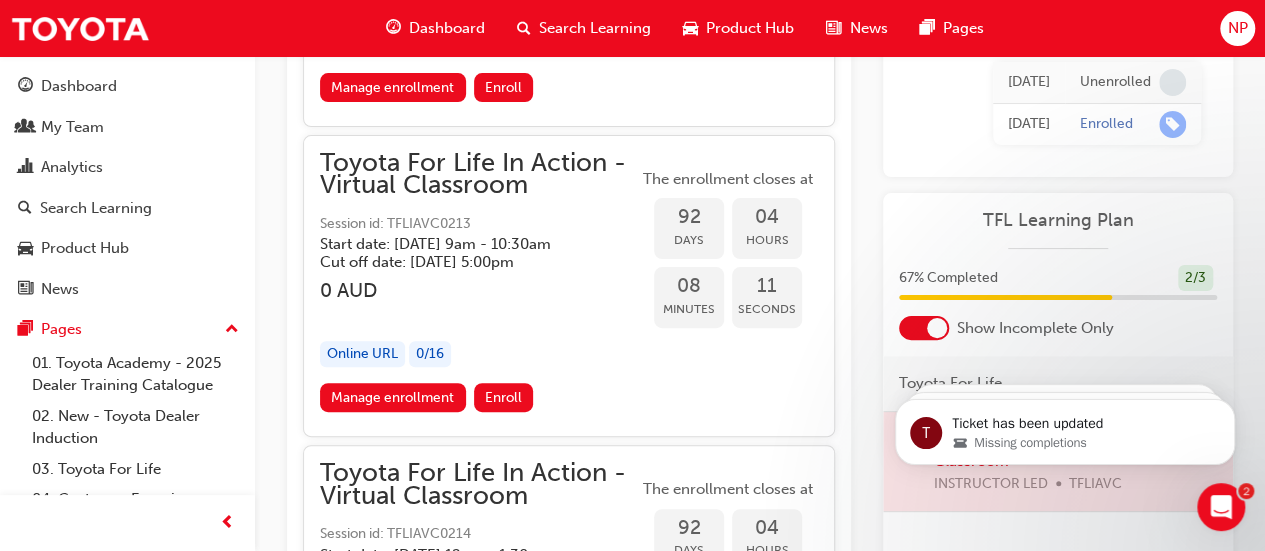 click on "Manage enrollment" at bounding box center (393, -1157) 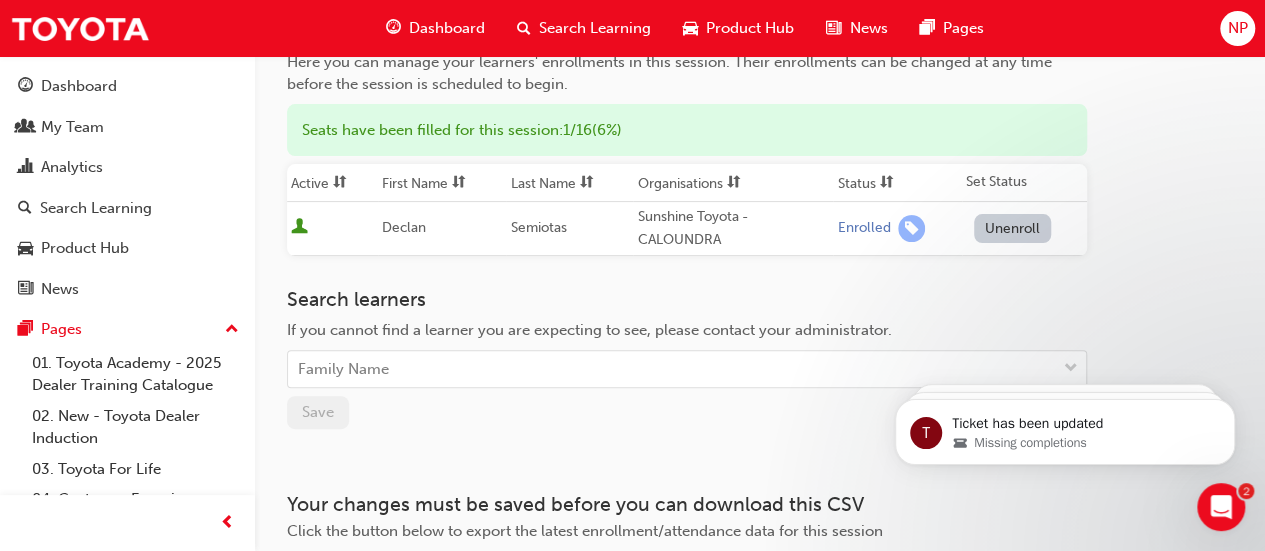 scroll, scrollTop: 300, scrollLeft: 0, axis: vertical 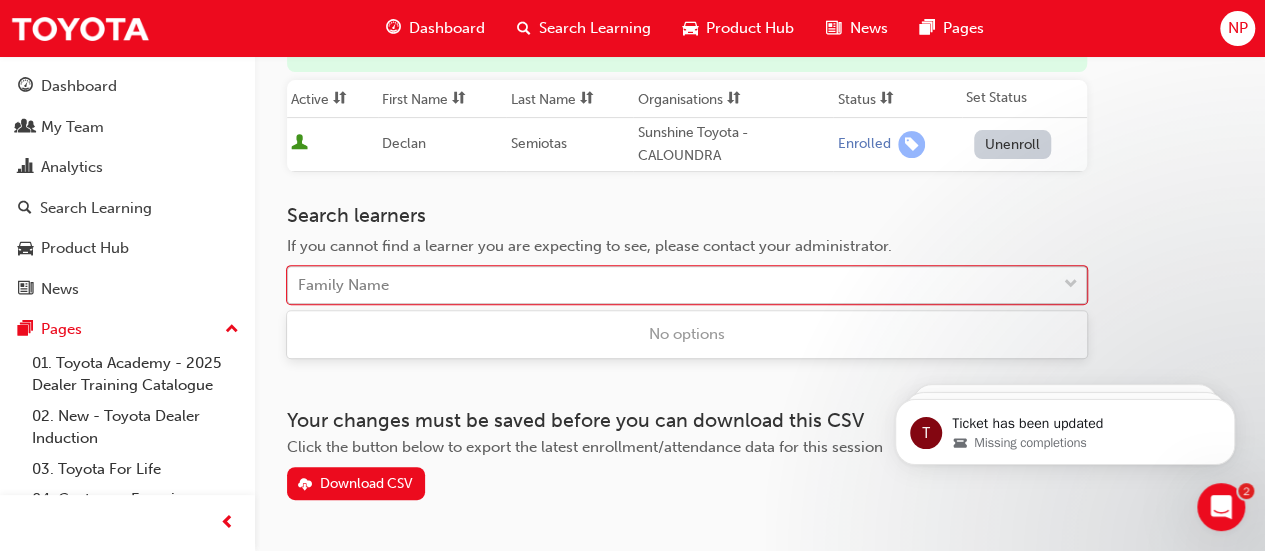 click on "Family Name" at bounding box center [343, 285] 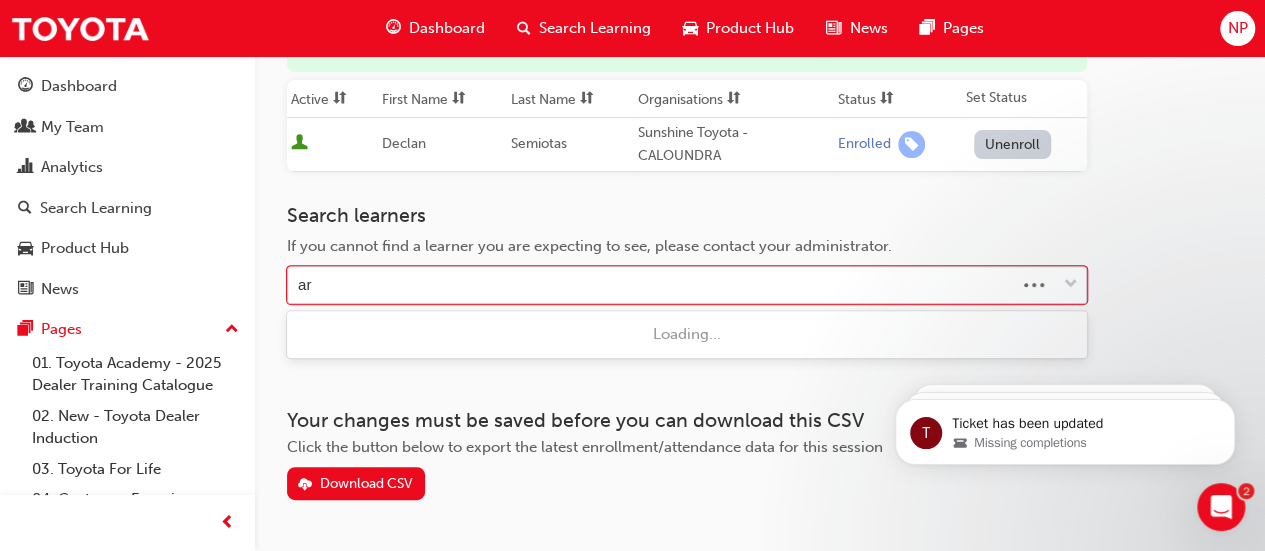 type on "aru" 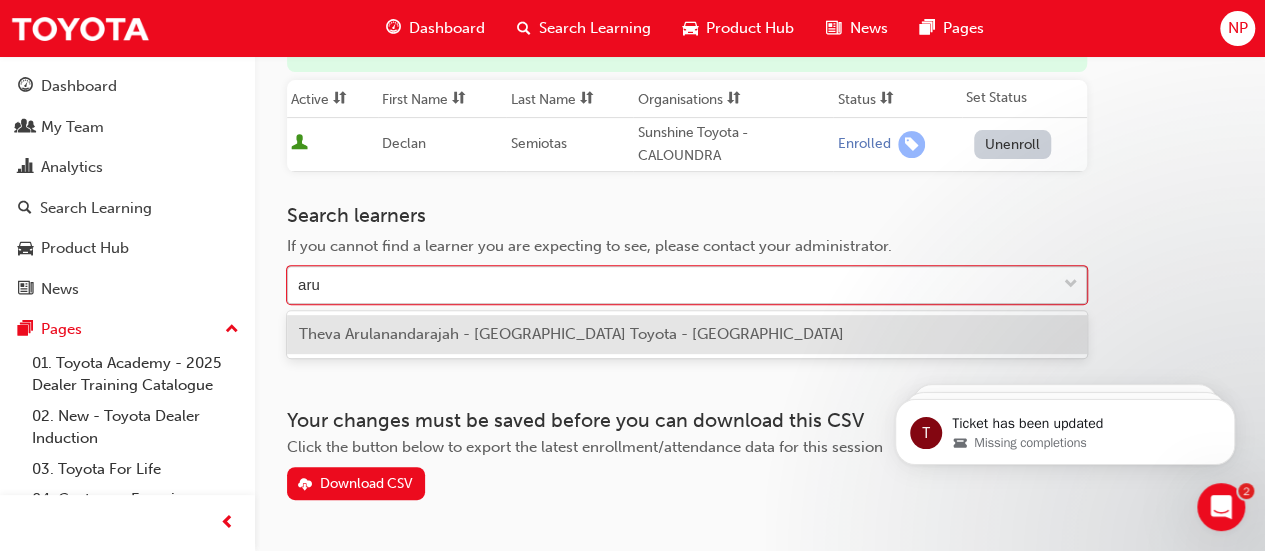 click on "Theva Arulanandarajah - [GEOGRAPHIC_DATA] Toyota - [GEOGRAPHIC_DATA]" at bounding box center [571, 334] 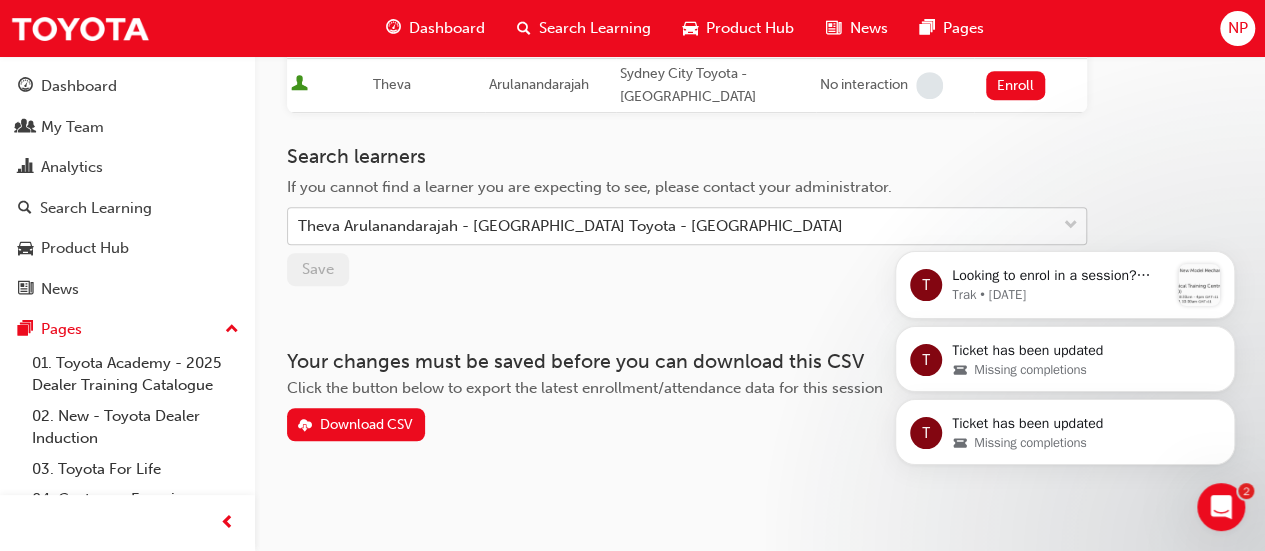 scroll, scrollTop: 414, scrollLeft: 0, axis: vertical 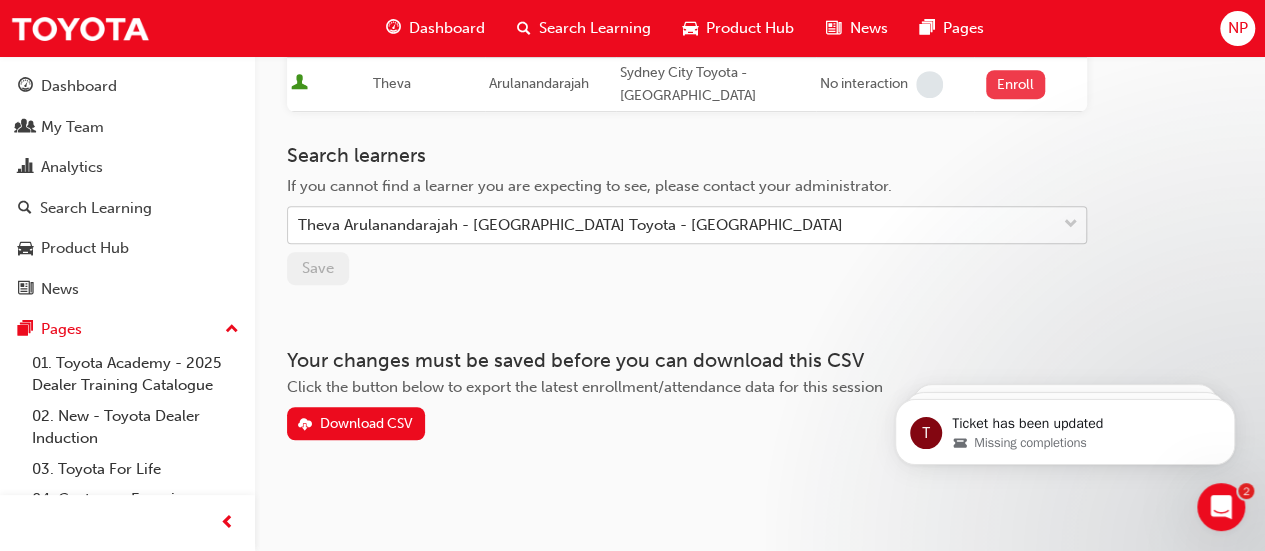 click on "Enroll" at bounding box center (1016, 84) 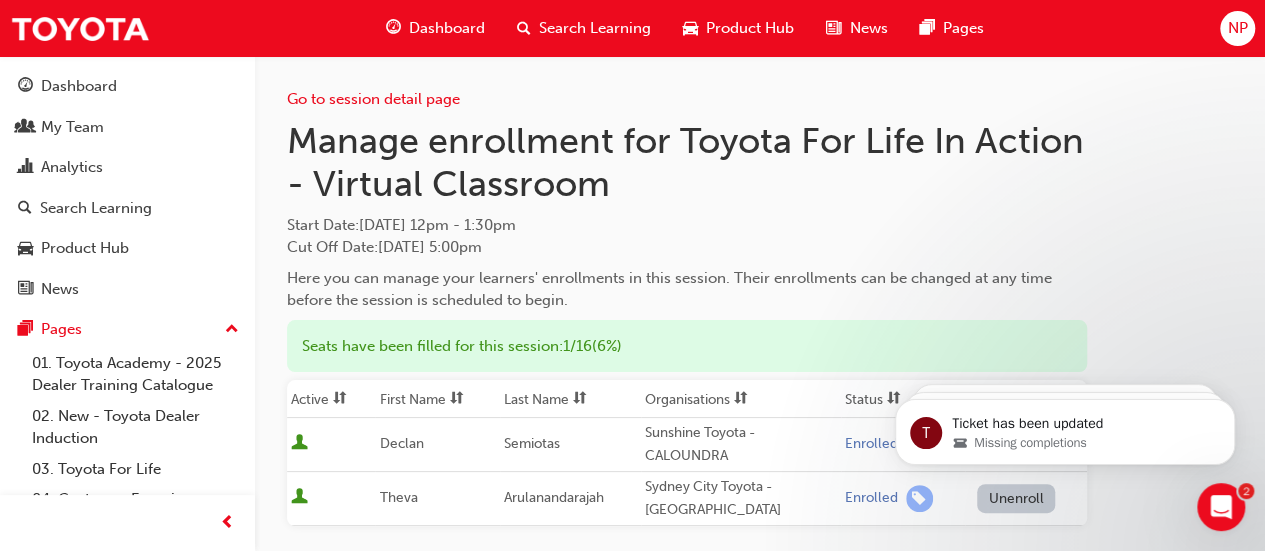 scroll, scrollTop: 0, scrollLeft: 0, axis: both 